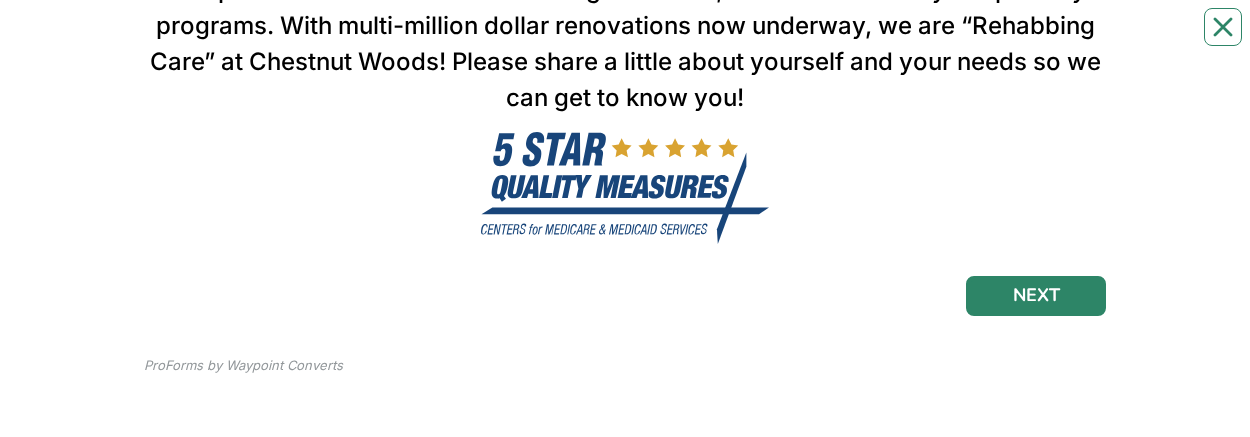 scroll, scrollTop: 339, scrollLeft: 0, axis: vertical 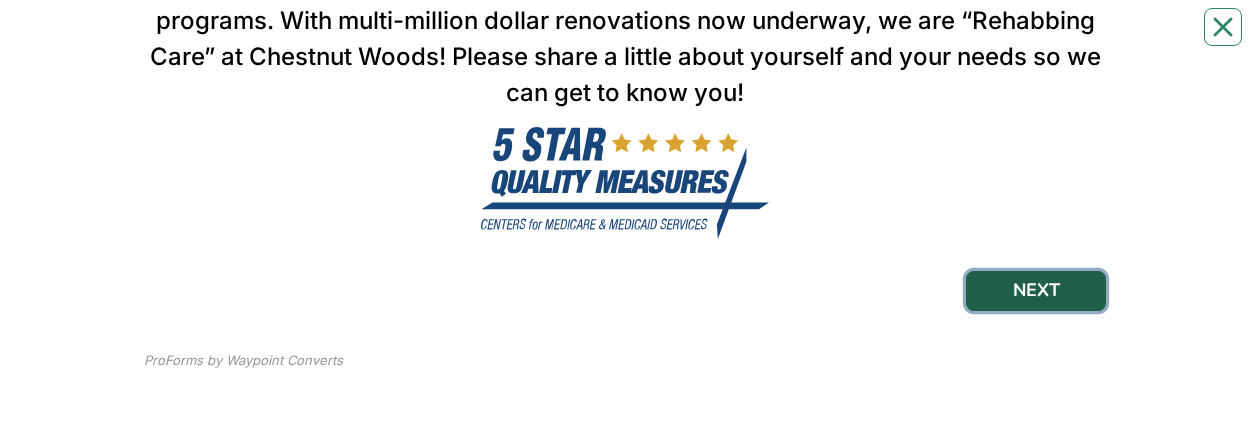 click on "NEXT" at bounding box center [1036, 291] 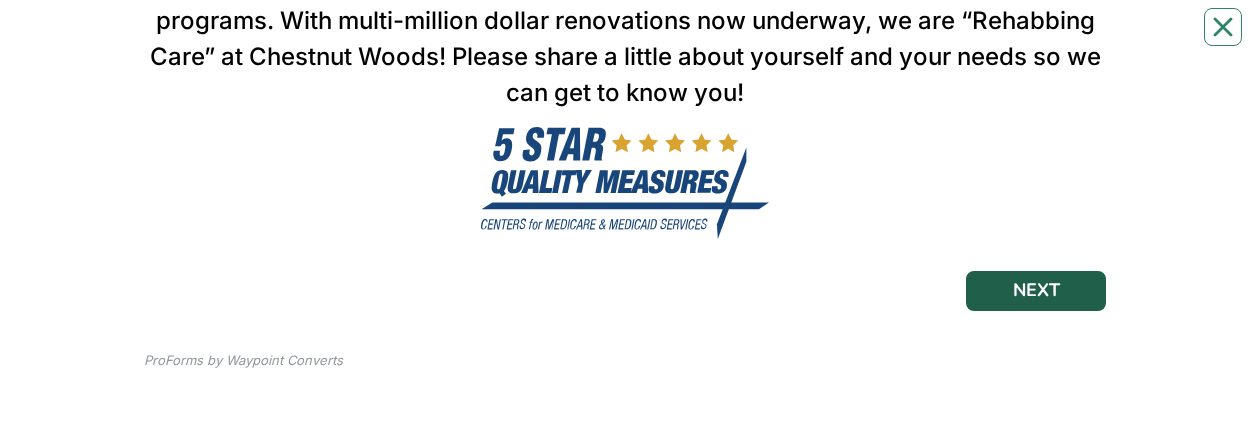 scroll, scrollTop: 0, scrollLeft: 0, axis: both 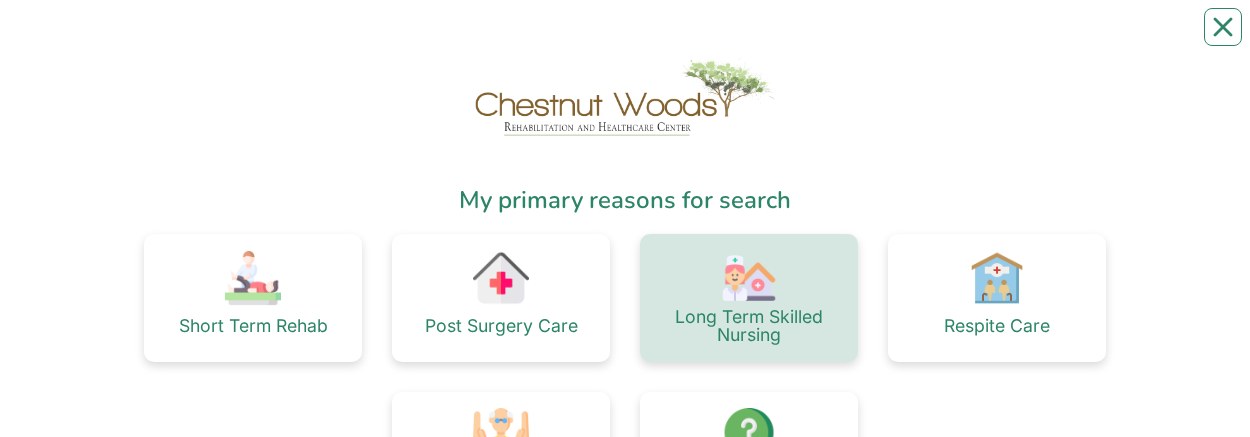 click at bounding box center [749, 278] 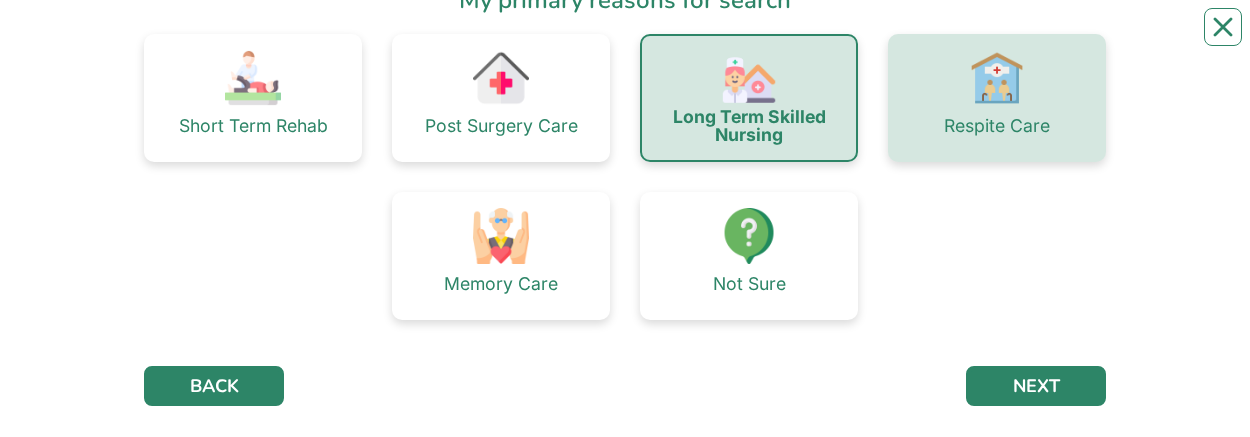scroll, scrollTop: 295, scrollLeft: 0, axis: vertical 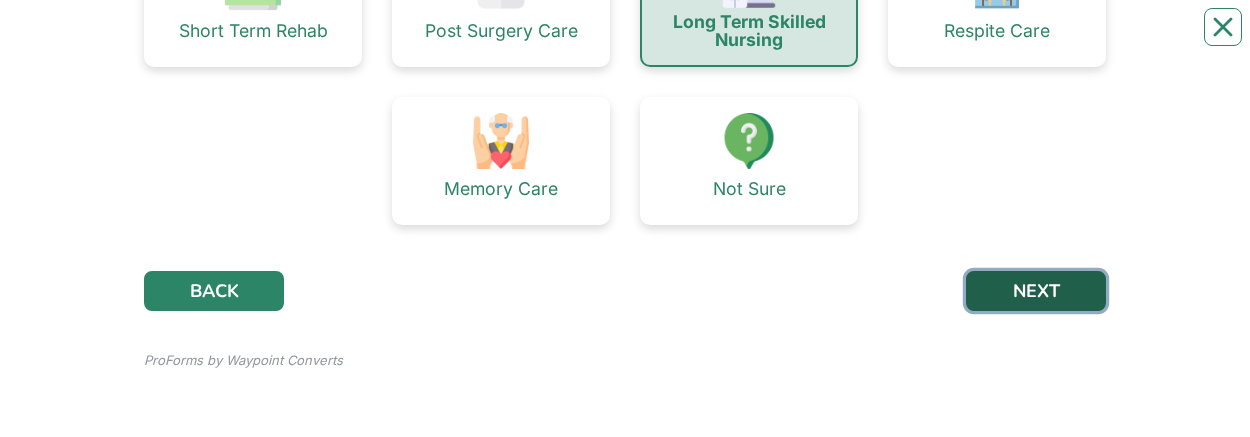 click on "NEXT" at bounding box center (1036, 291) 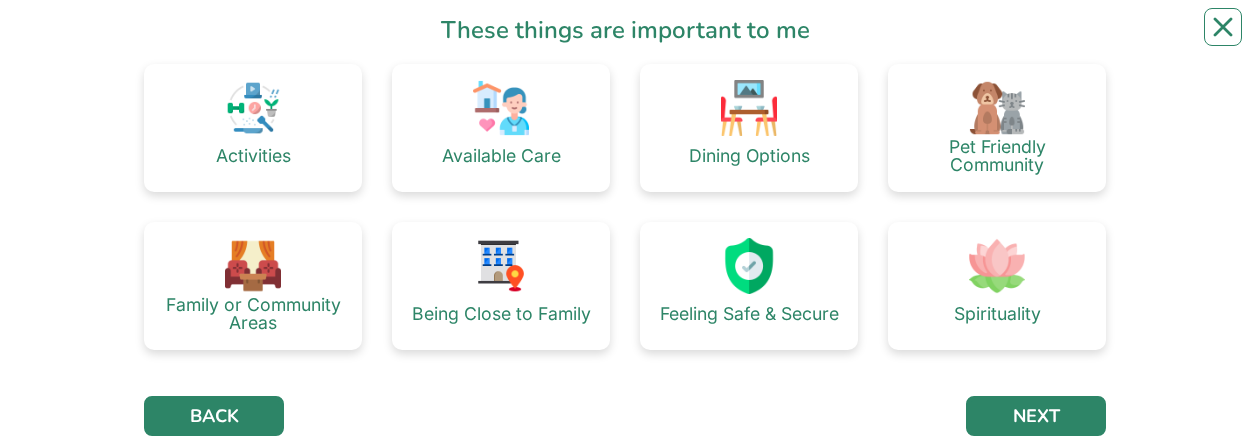 scroll, scrollTop: 200, scrollLeft: 0, axis: vertical 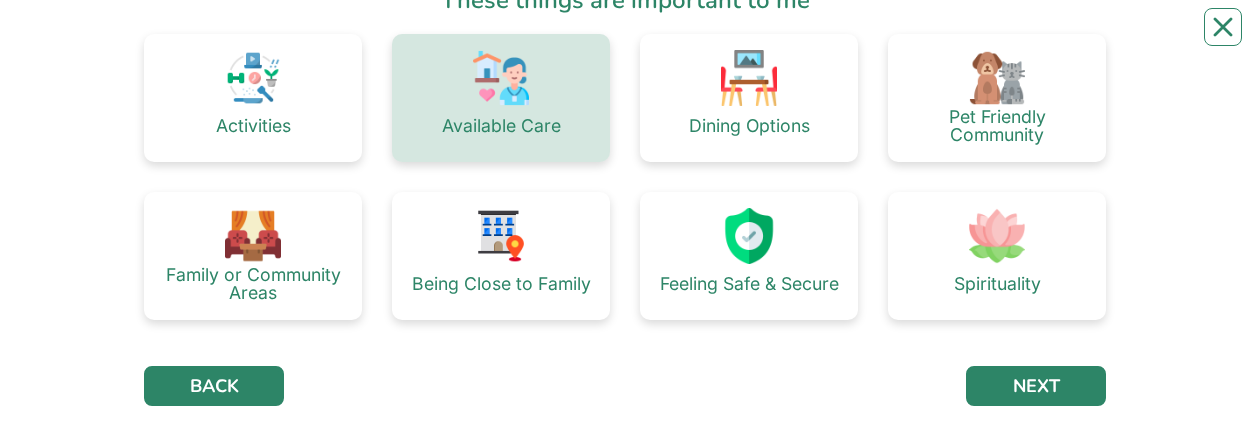 click on "Available Care" at bounding box center [501, 126] 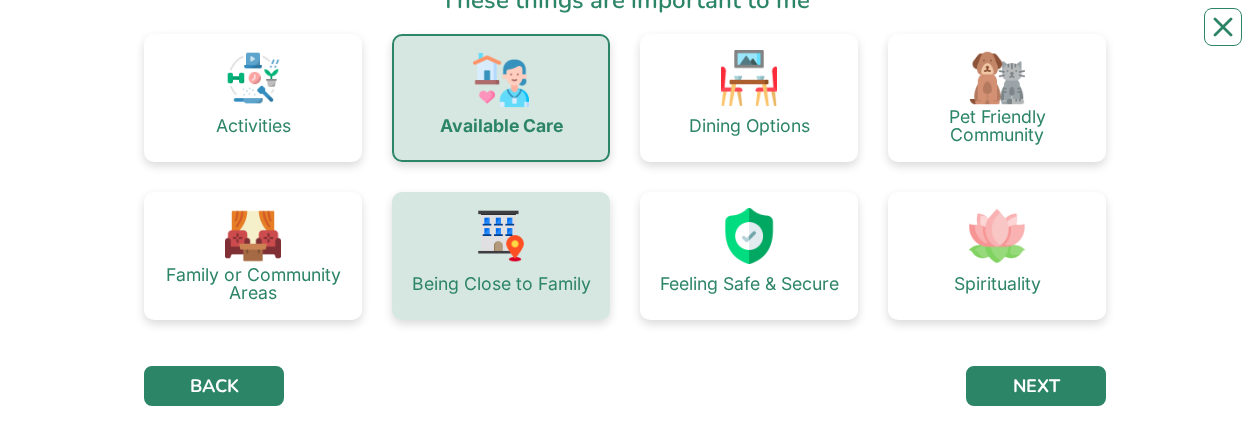 click on "Being Close to Family" at bounding box center [501, 256] 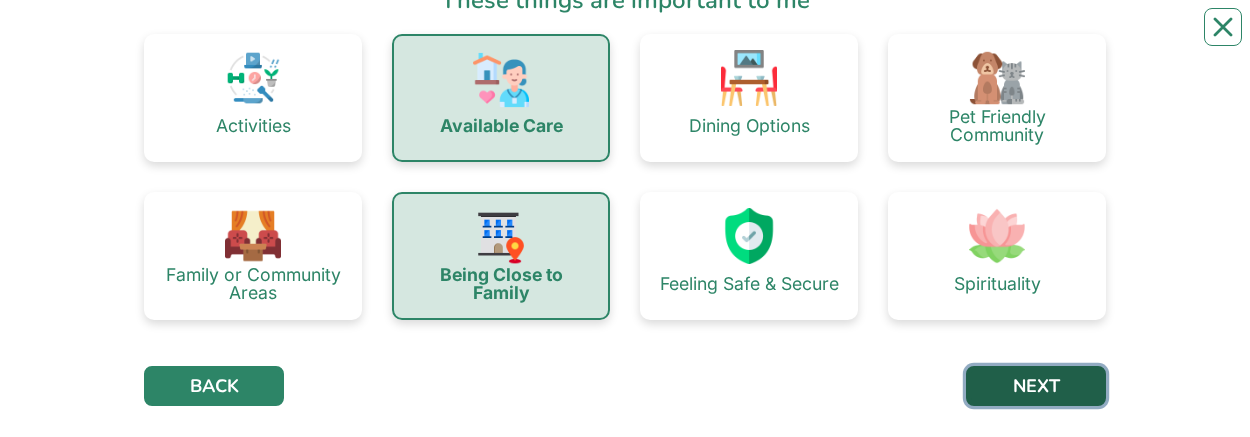 click on "NEXT" at bounding box center [1036, 386] 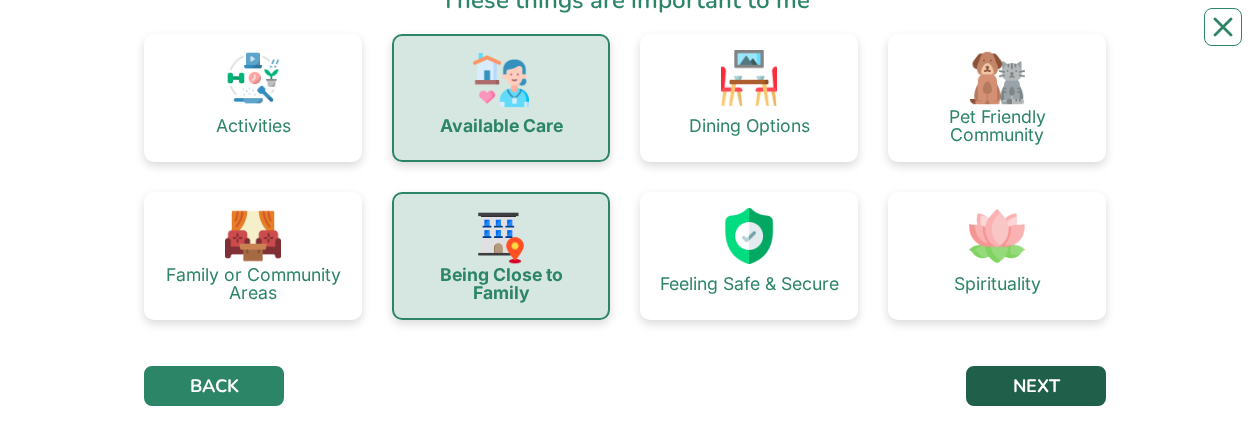 scroll, scrollTop: 0, scrollLeft: 0, axis: both 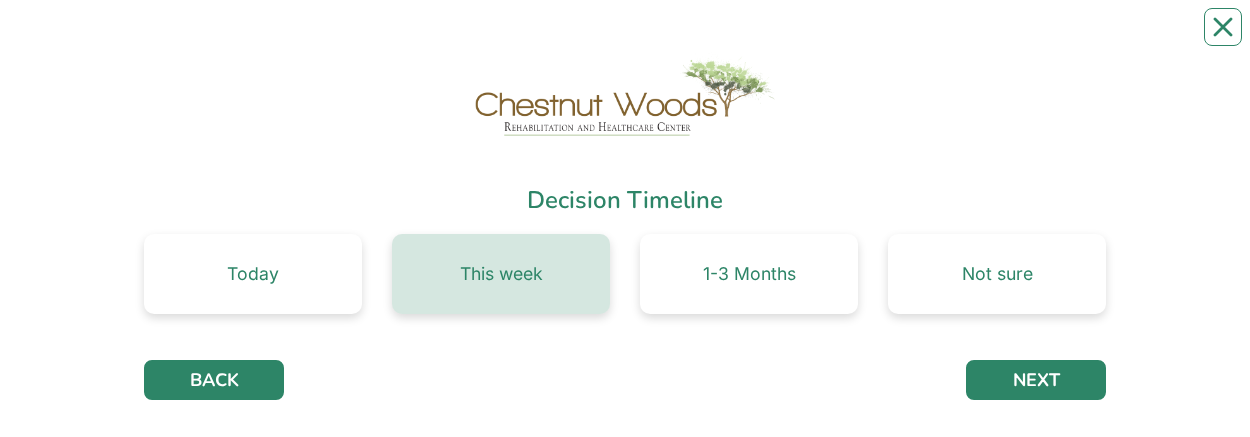 click on "This week" at bounding box center [501, 274] 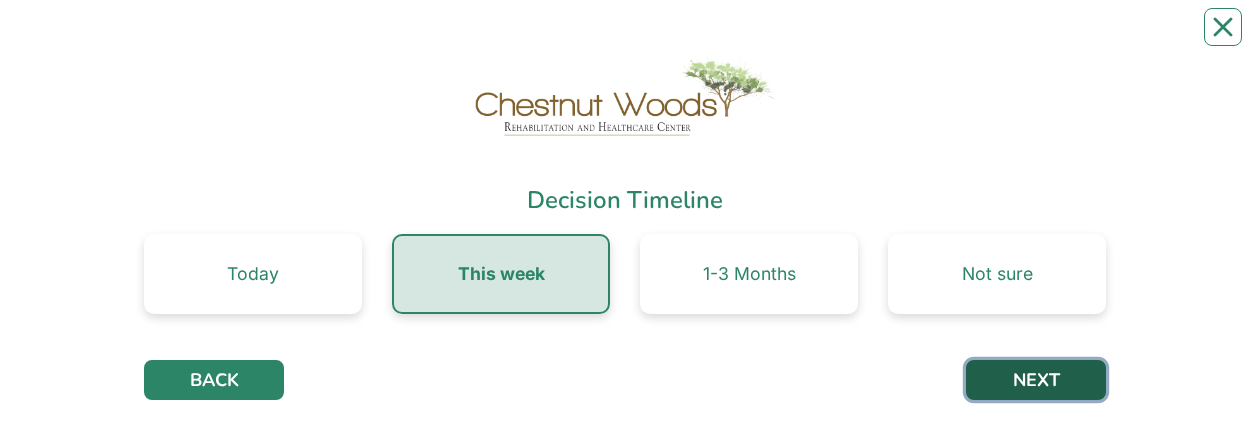 click on "NEXT" at bounding box center [1036, 380] 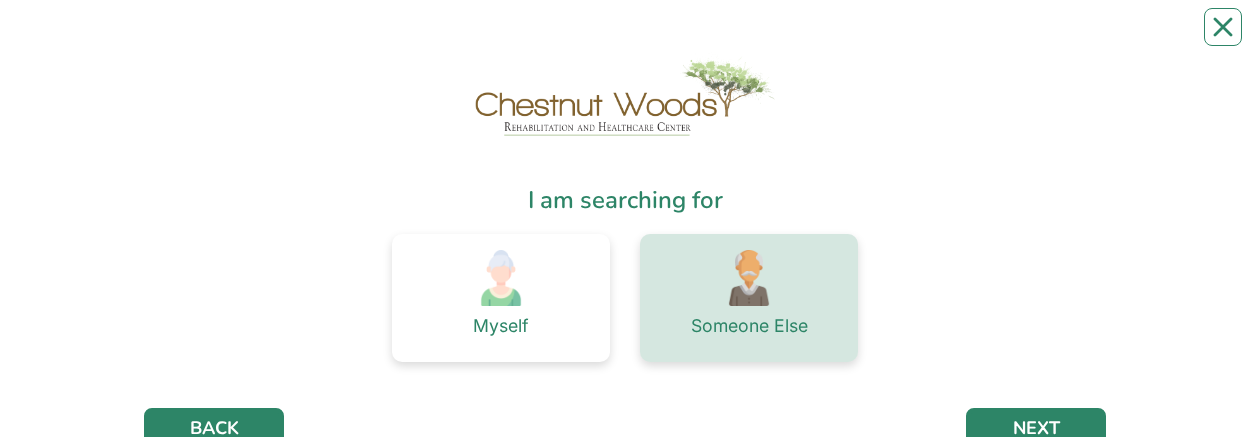 click at bounding box center [749, 278] 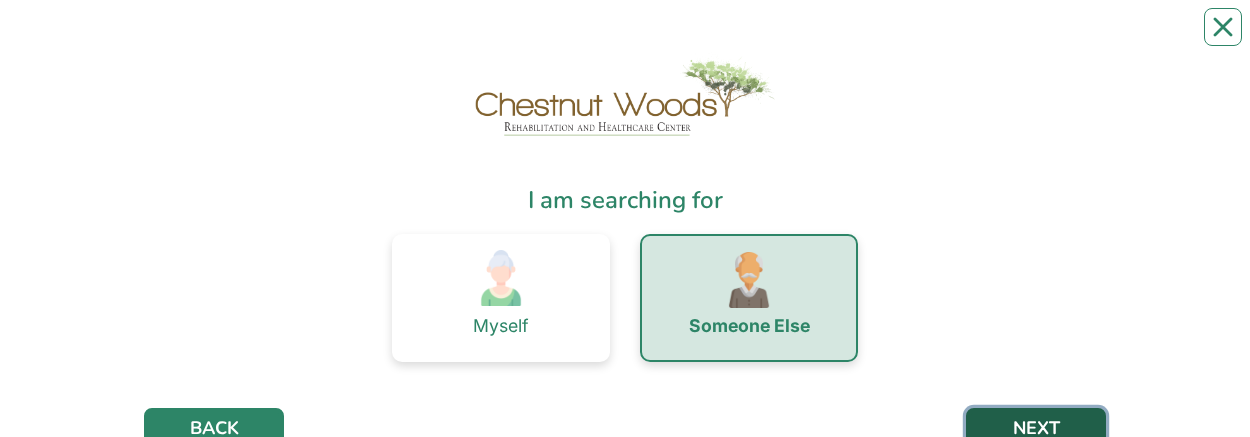 click on "NEXT" at bounding box center (1036, 428) 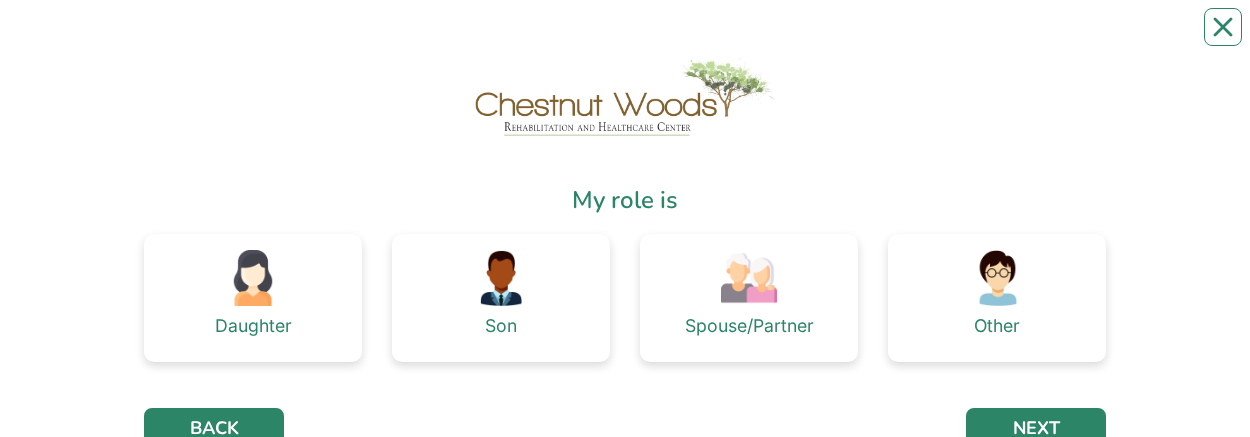 scroll, scrollTop: 100, scrollLeft: 0, axis: vertical 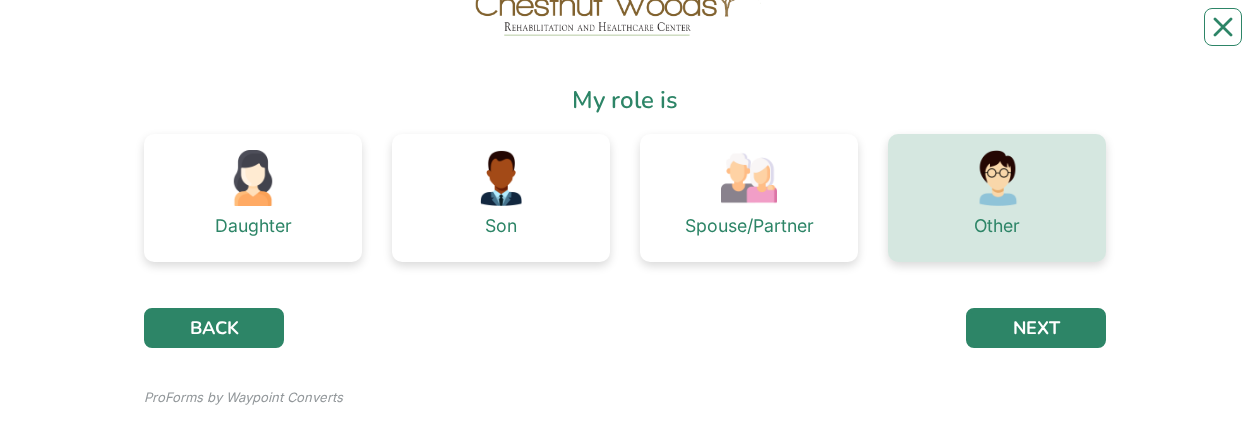 click at bounding box center [997, 178] 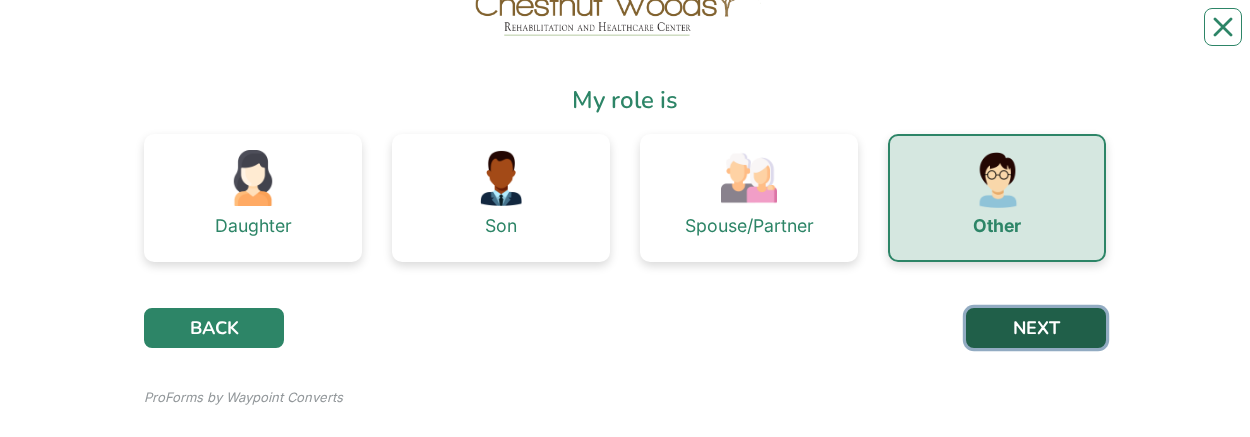 click on "NEXT" at bounding box center (1036, 328) 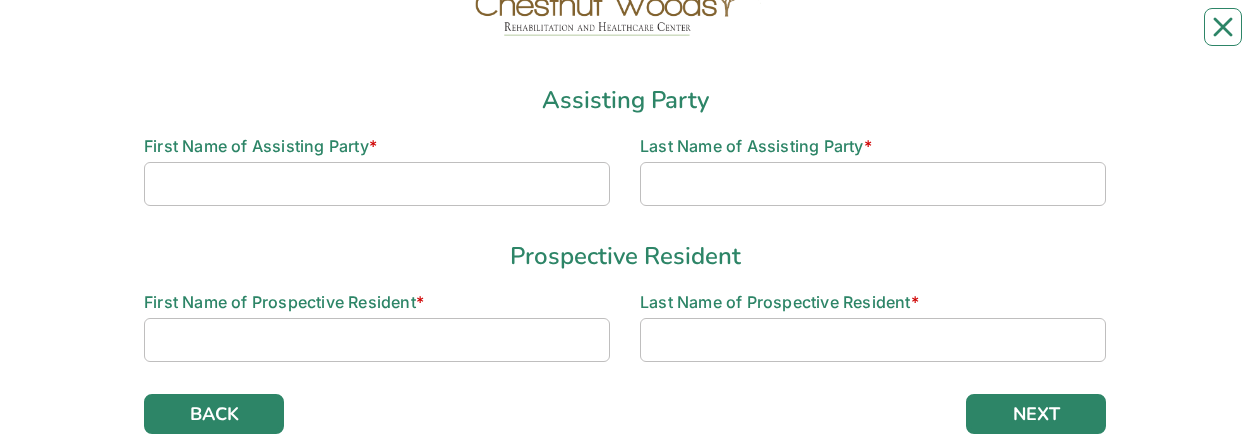 scroll, scrollTop: 0, scrollLeft: 0, axis: both 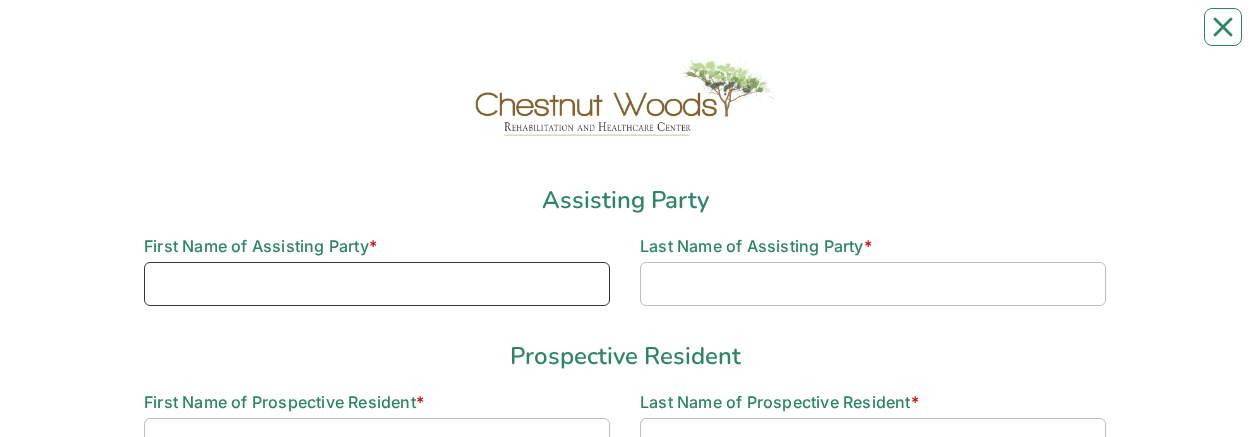 click at bounding box center (377, 284) 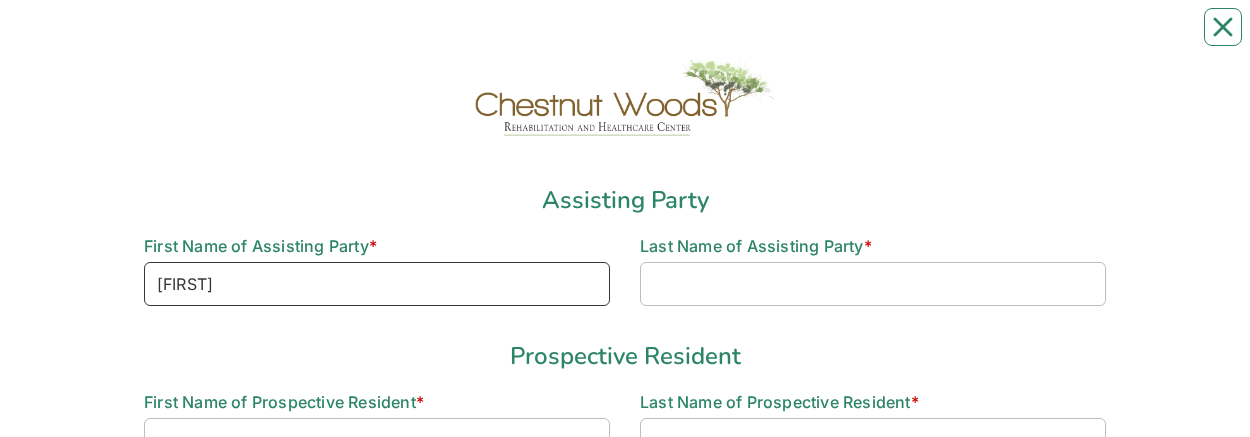 type on "[FIRST]" 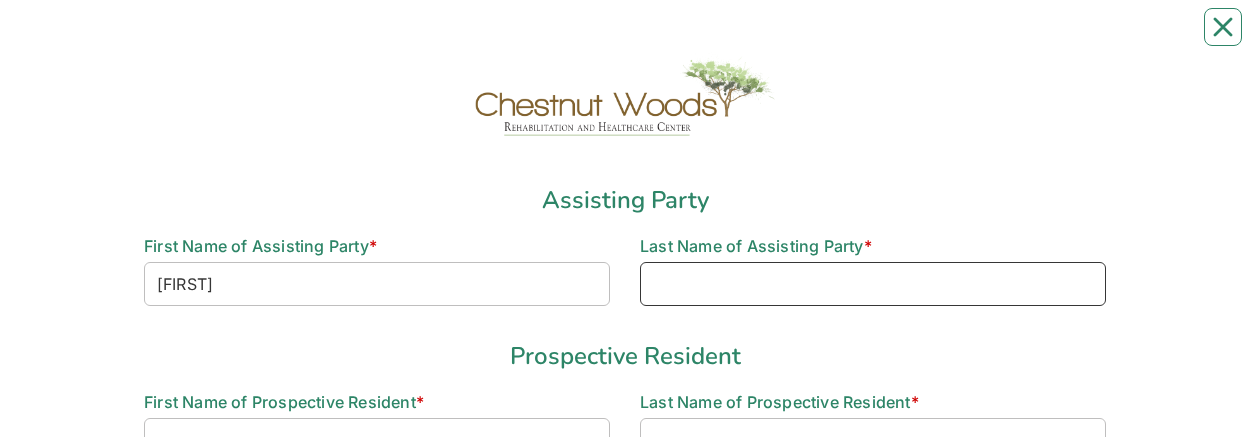 click at bounding box center [873, 284] 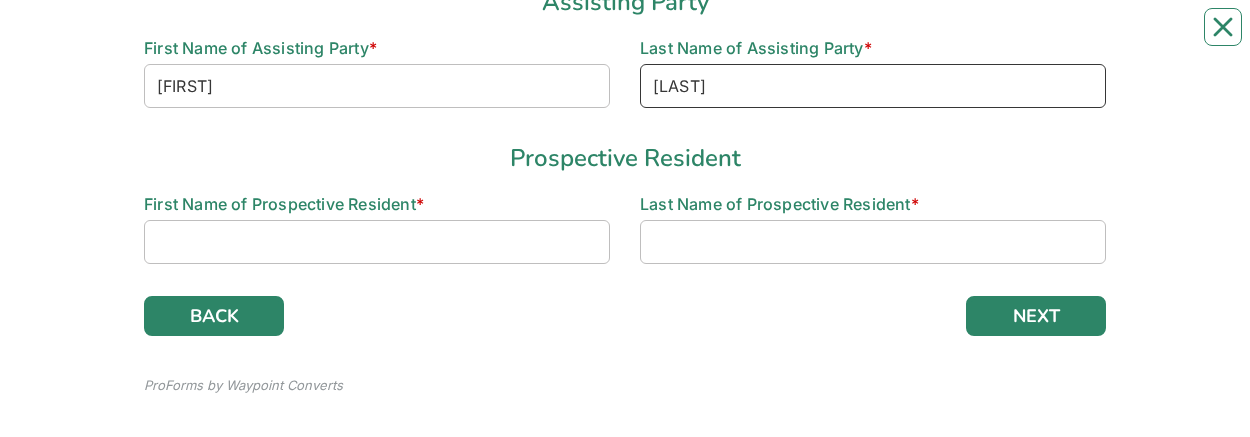 scroll, scrollTop: 200, scrollLeft: 0, axis: vertical 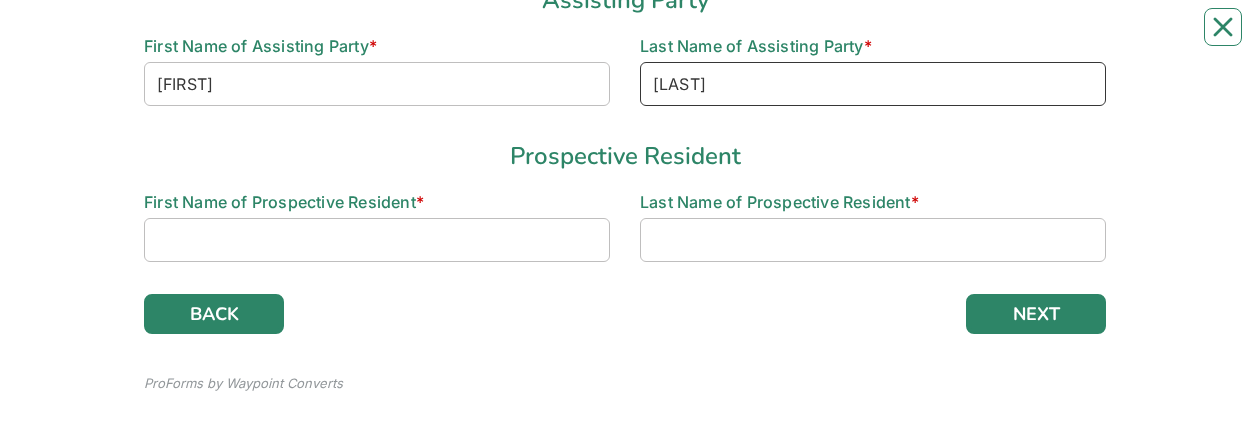 type on "[LAST]" 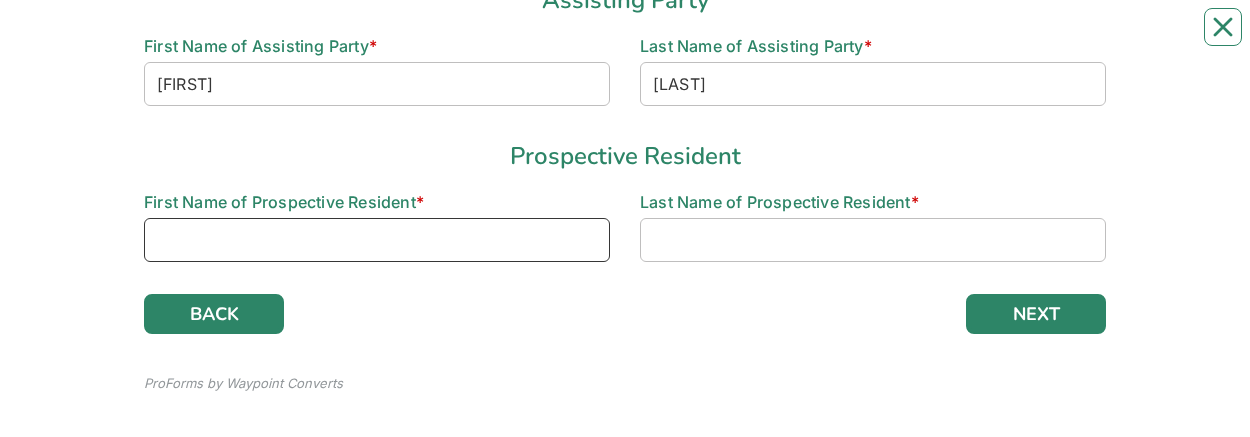 click at bounding box center (377, 240) 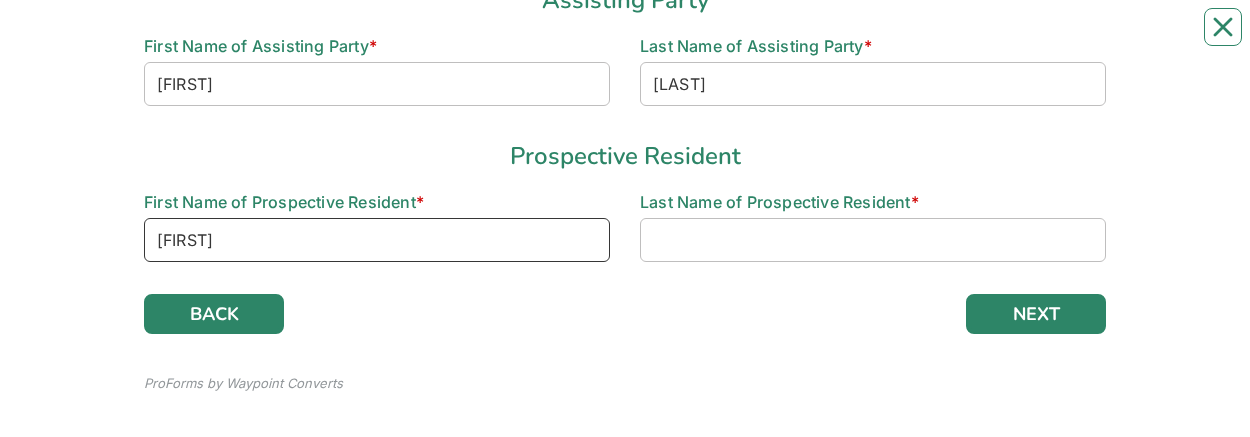 type on "[FIRST]" 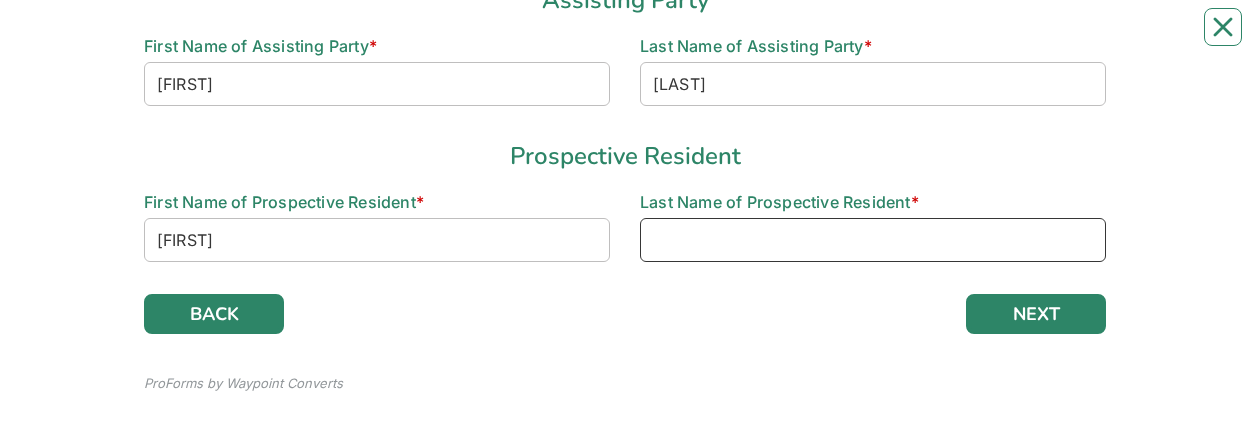 click at bounding box center [873, 240] 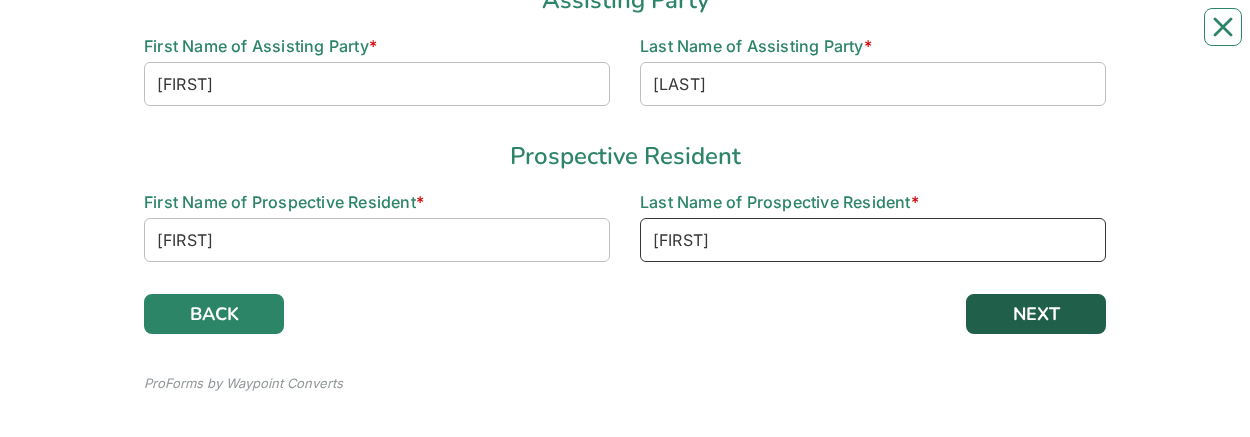 type on "[FIRST]" 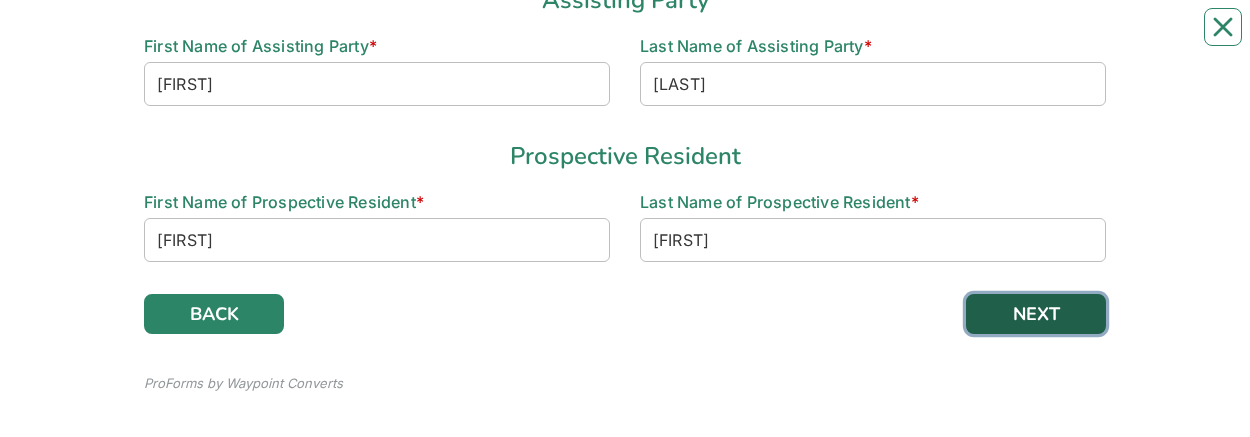 click on "NEXT" at bounding box center (1036, 314) 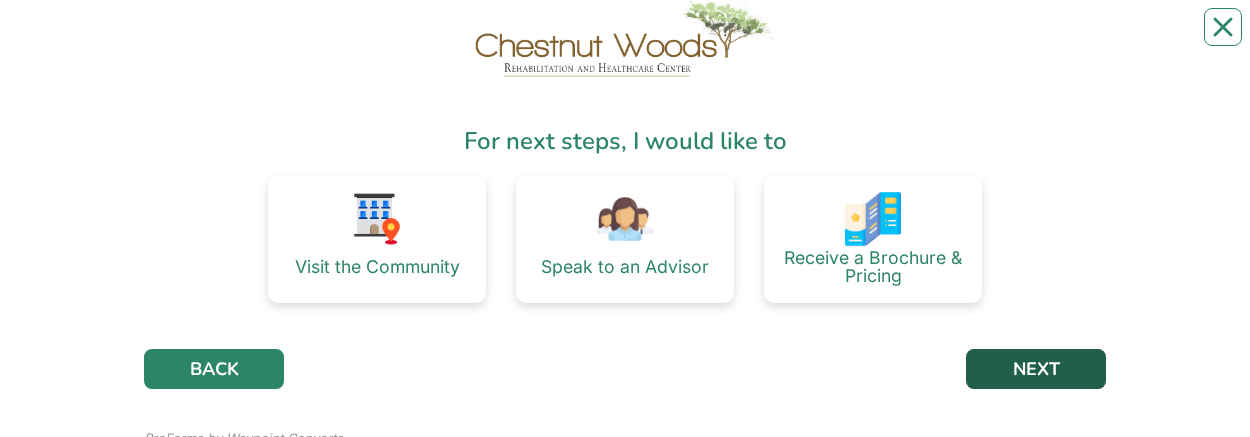 scroll, scrollTop: 137, scrollLeft: 0, axis: vertical 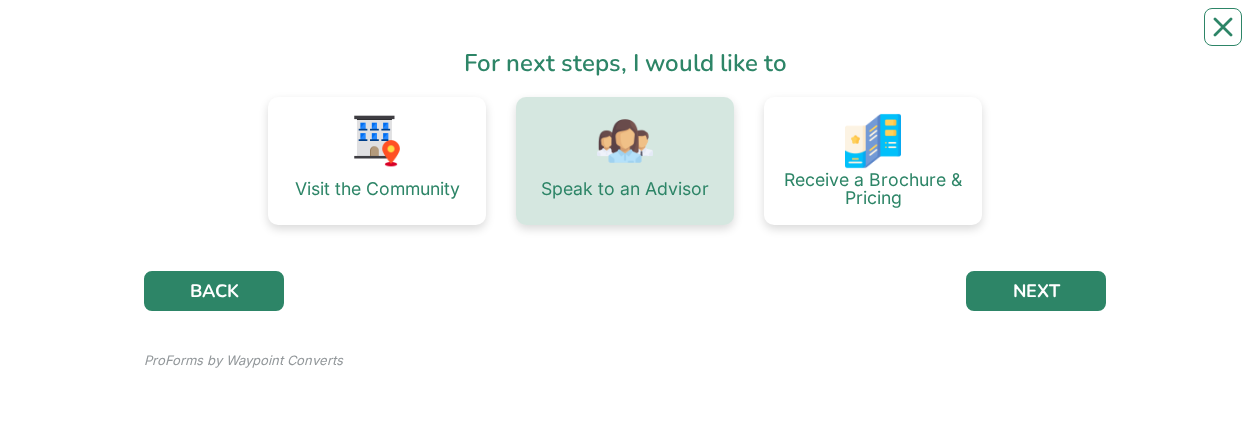 click at bounding box center [625, 141] 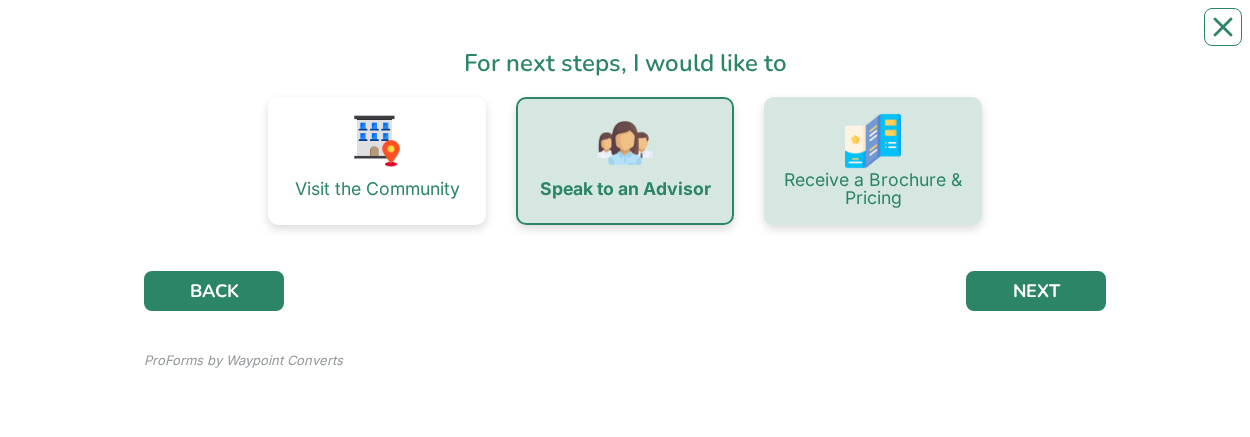 click on "Receive a Brochure & Pricing" at bounding box center [873, 161] 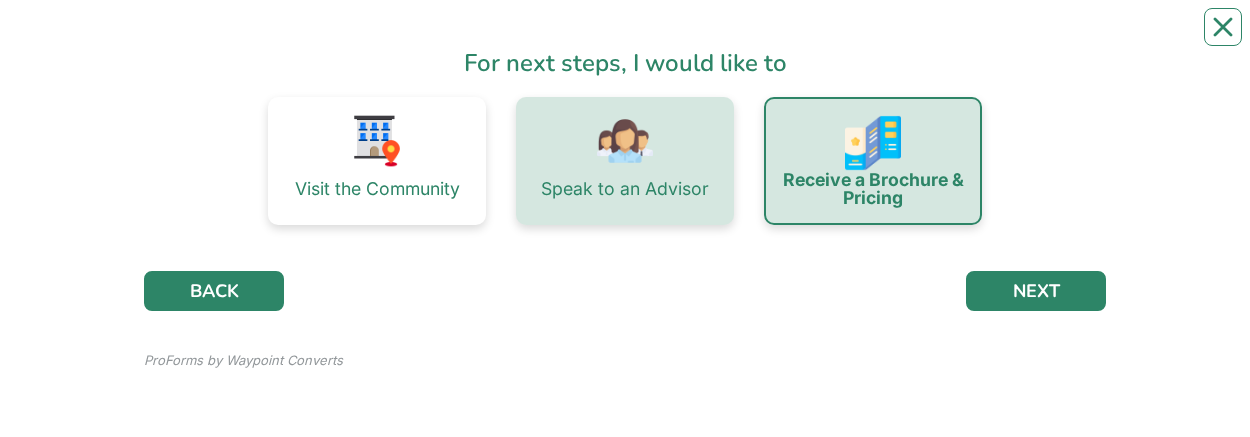 click at bounding box center (625, 141) 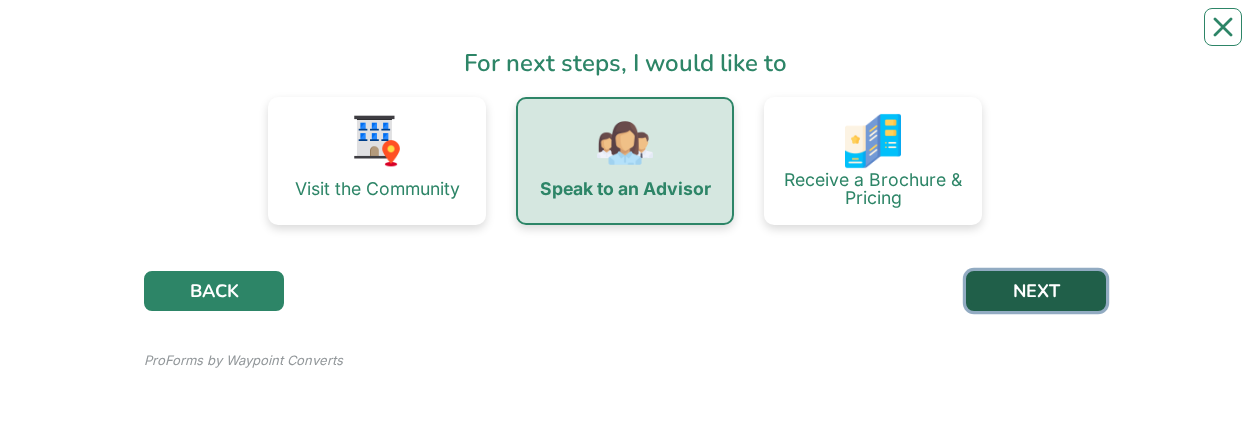 click on "NEXT" at bounding box center [1036, 291] 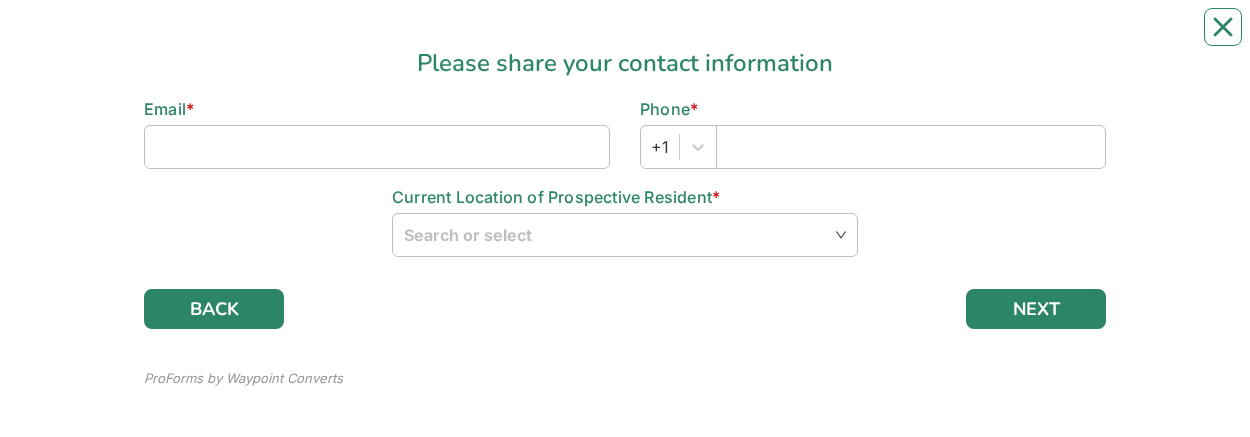 scroll, scrollTop: 0, scrollLeft: 0, axis: both 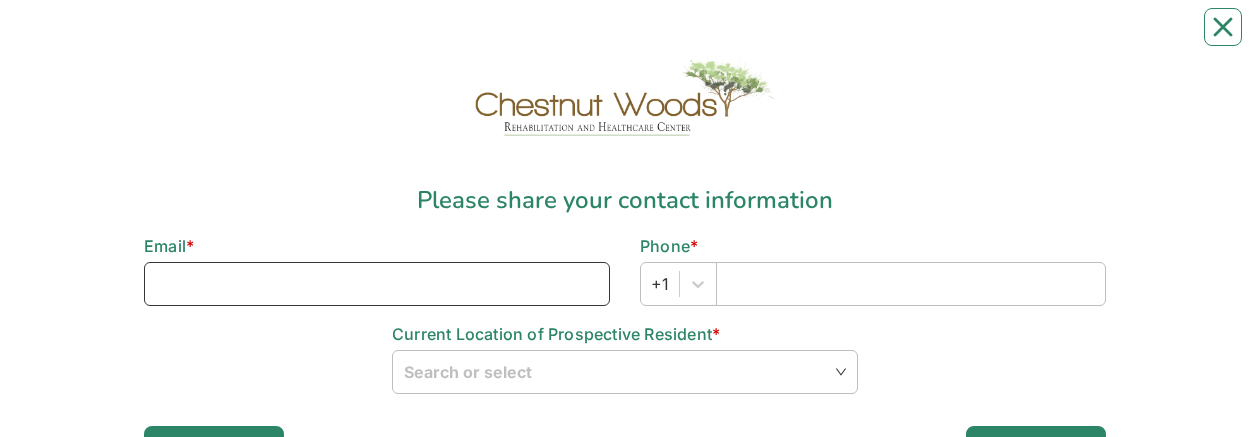 click at bounding box center [377, 284] 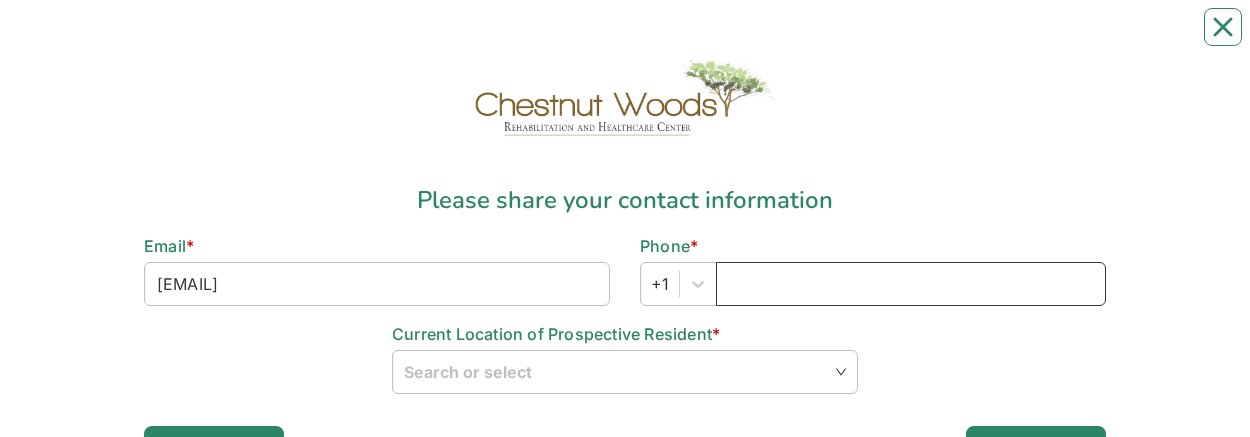 click at bounding box center [911, 284] 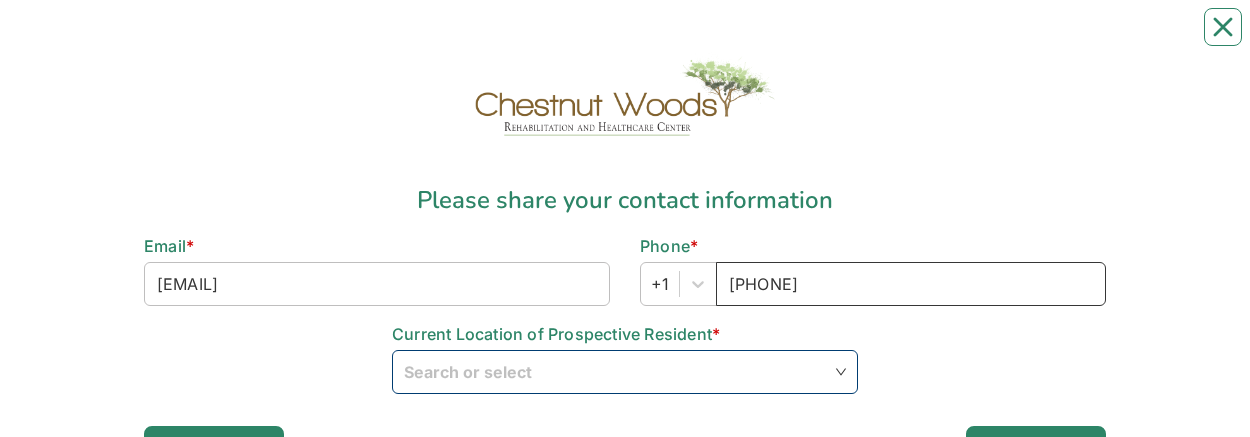 type on "[PHONE]" 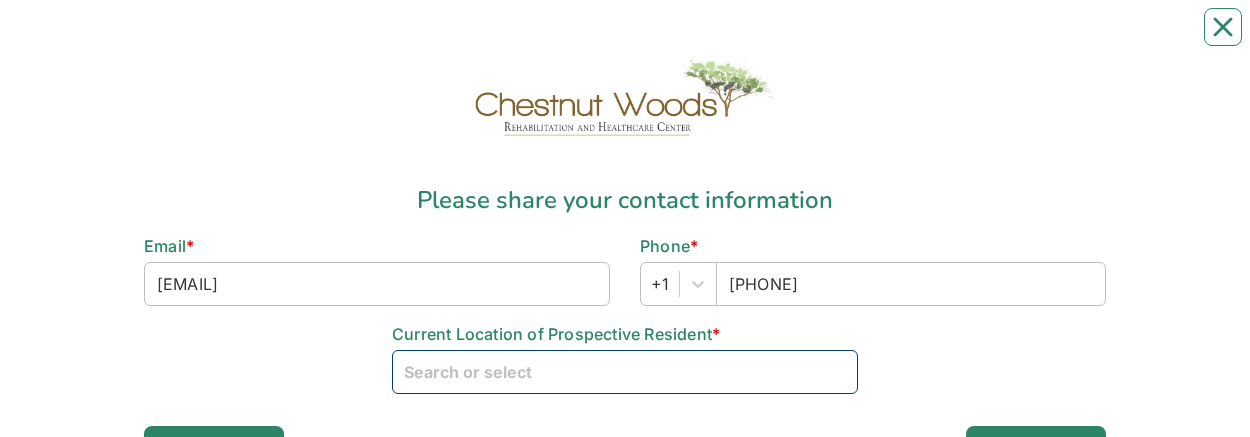 click at bounding box center [625, 371] 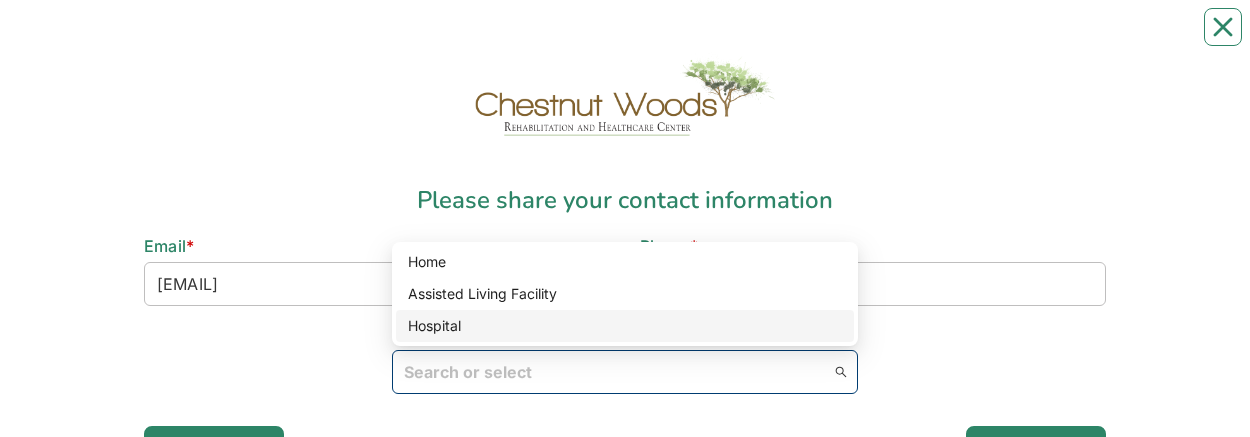 drag, startPoint x: 452, startPoint y: 323, endPoint x: 459, endPoint y: 333, distance: 12.206555 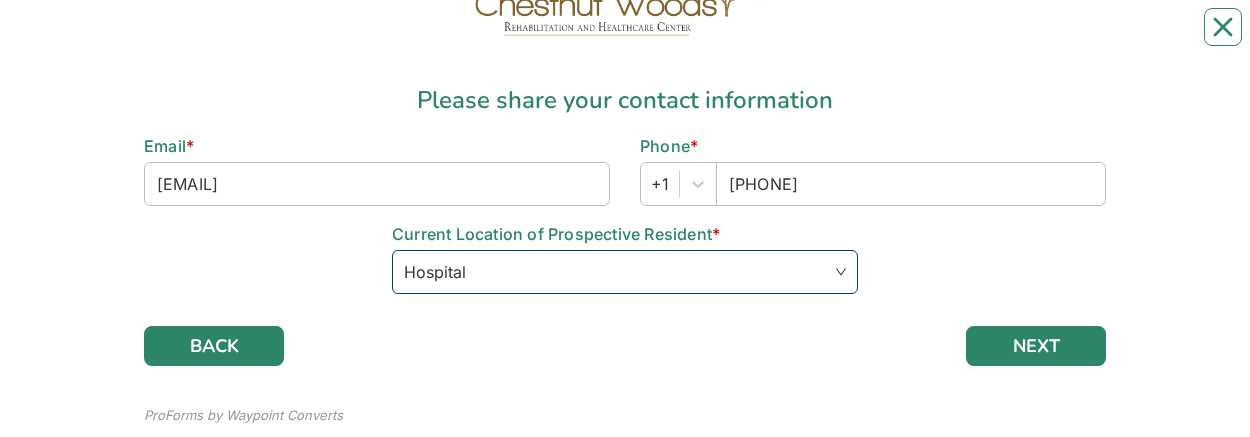 scroll, scrollTop: 155, scrollLeft: 0, axis: vertical 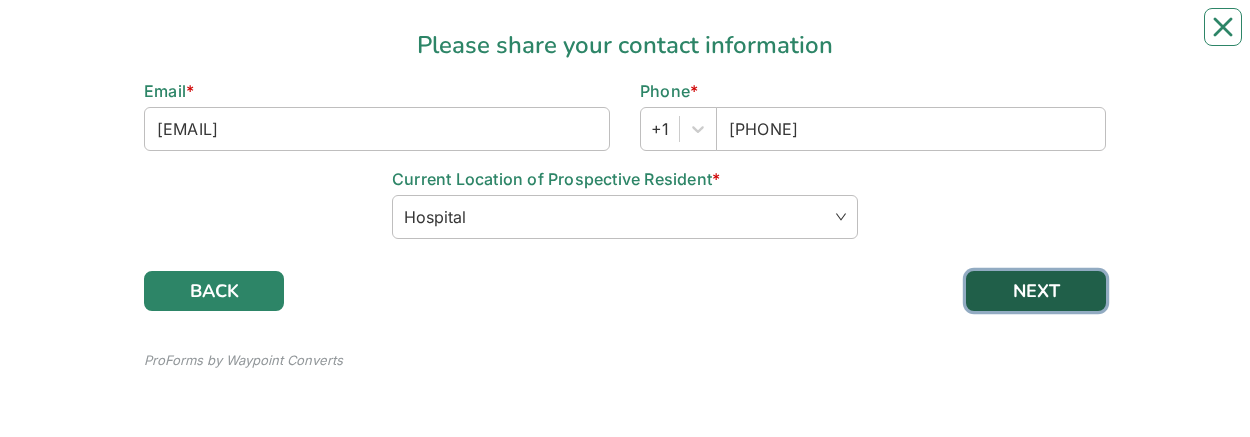 click on "NEXT" at bounding box center (1036, 291) 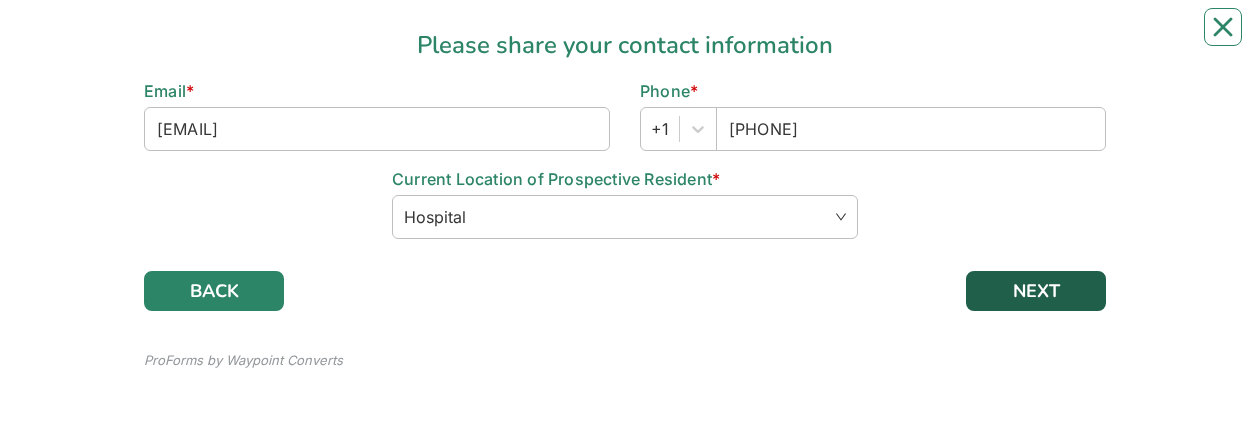 scroll, scrollTop: 0, scrollLeft: 0, axis: both 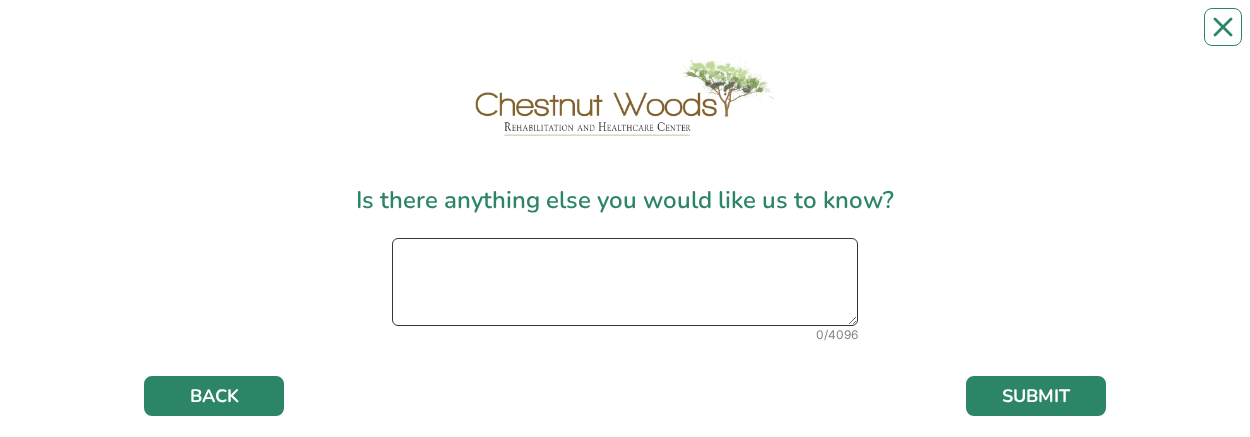 click at bounding box center (625, 282) 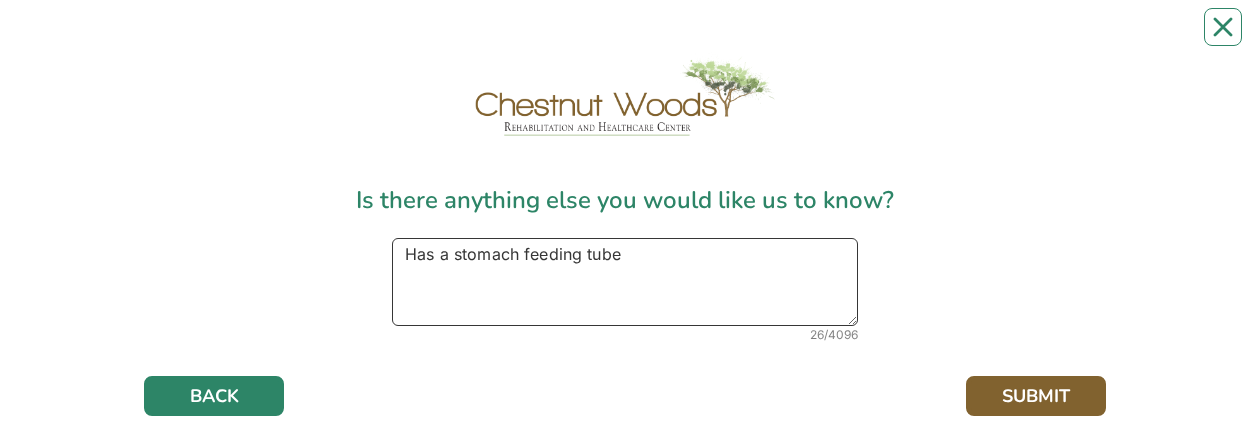 type on "Has a stomach feeding tube" 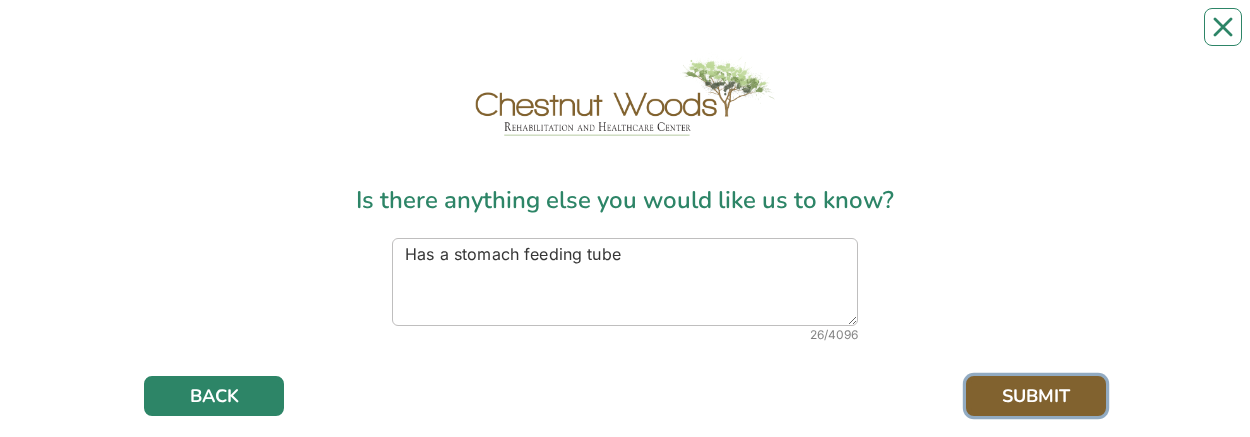 click on "SUBMIT" at bounding box center [1036, 396] 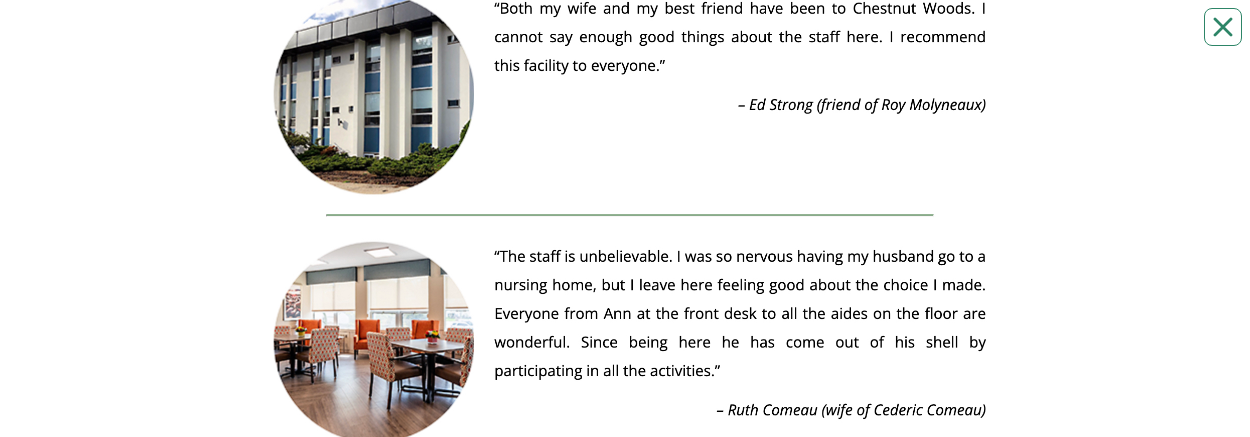 scroll, scrollTop: 0, scrollLeft: 0, axis: both 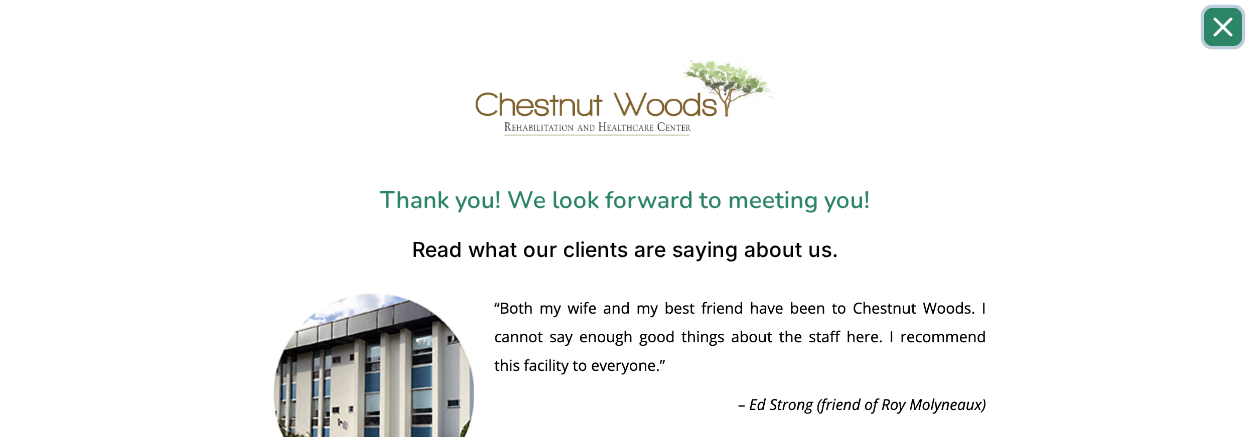 click 